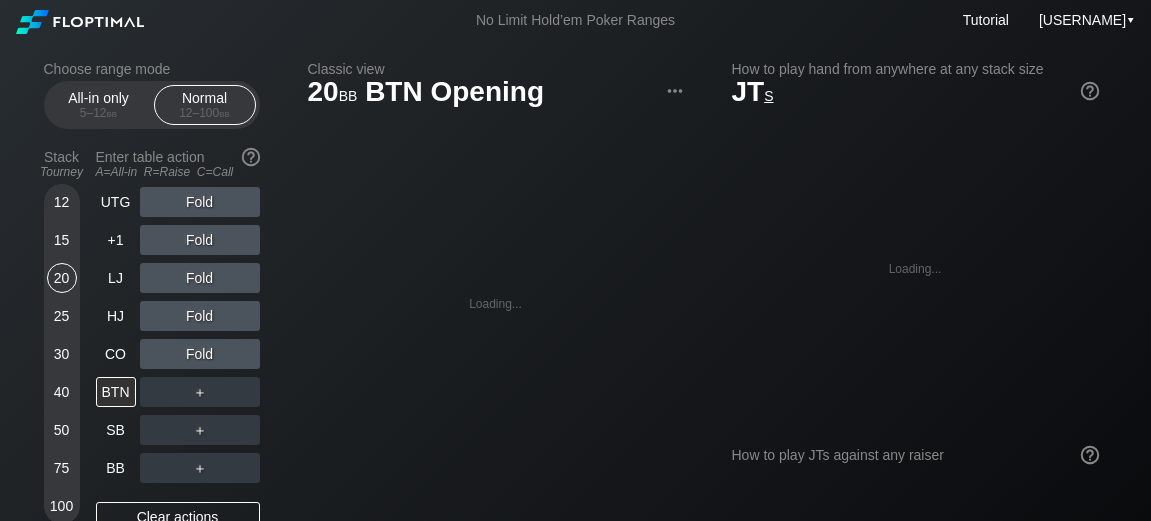 scroll, scrollTop: 0, scrollLeft: 0, axis: both 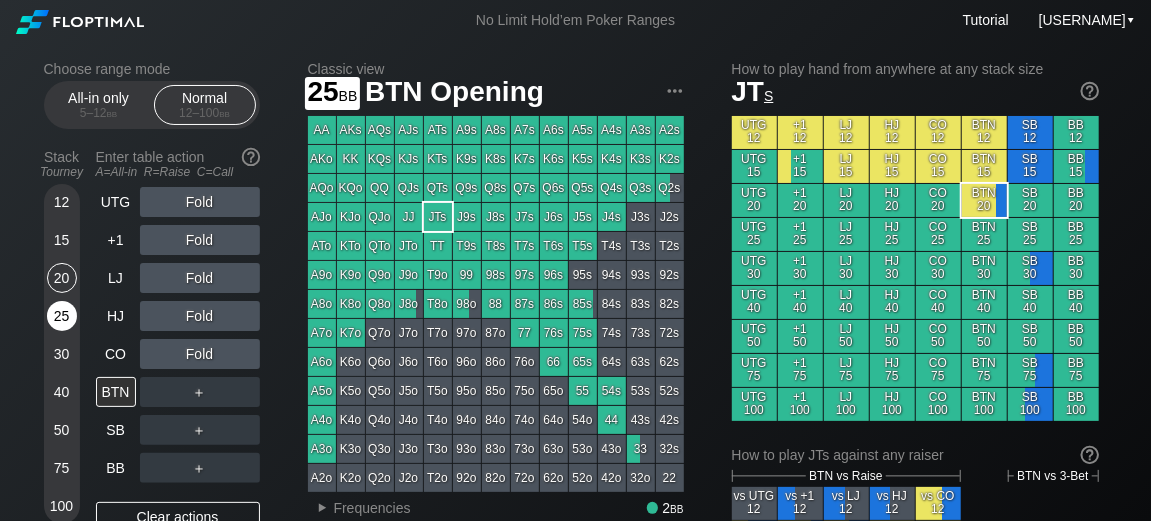 click on "25" at bounding box center (62, 316) 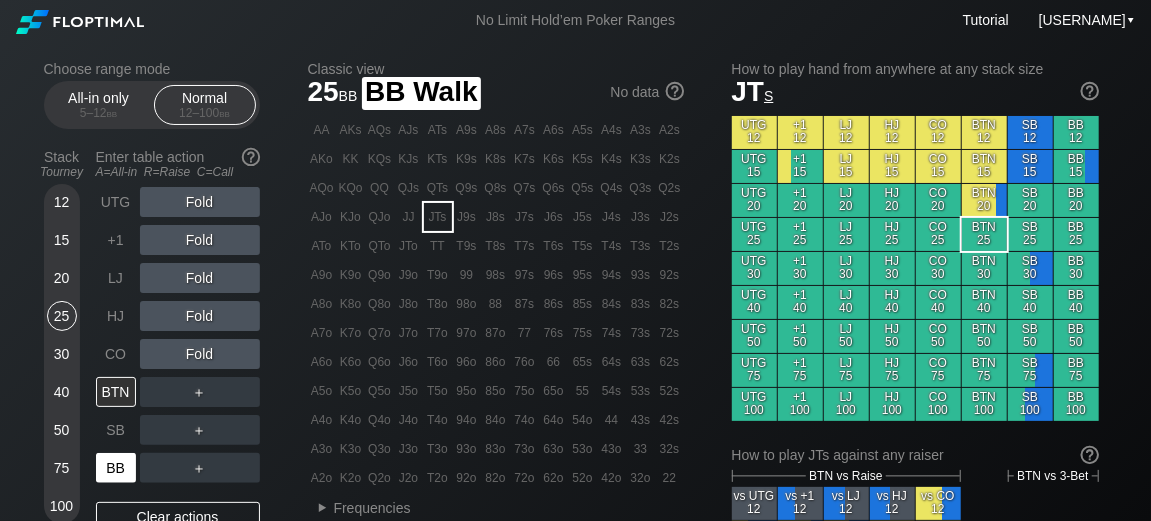 click on "BB" at bounding box center [116, 468] 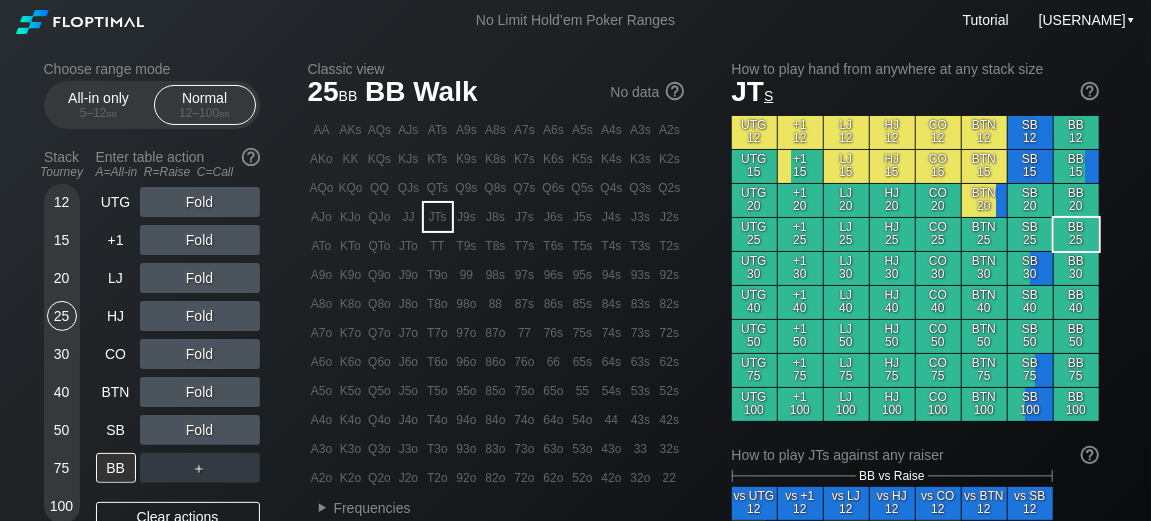 click on "Fold" at bounding box center [200, 202] 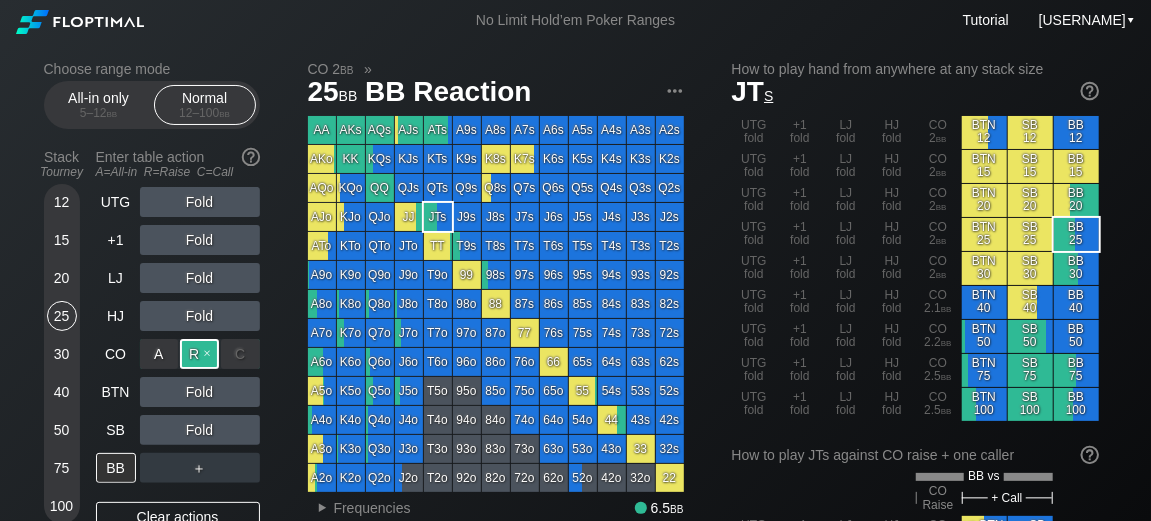 click on "R ✕" at bounding box center [199, 354] 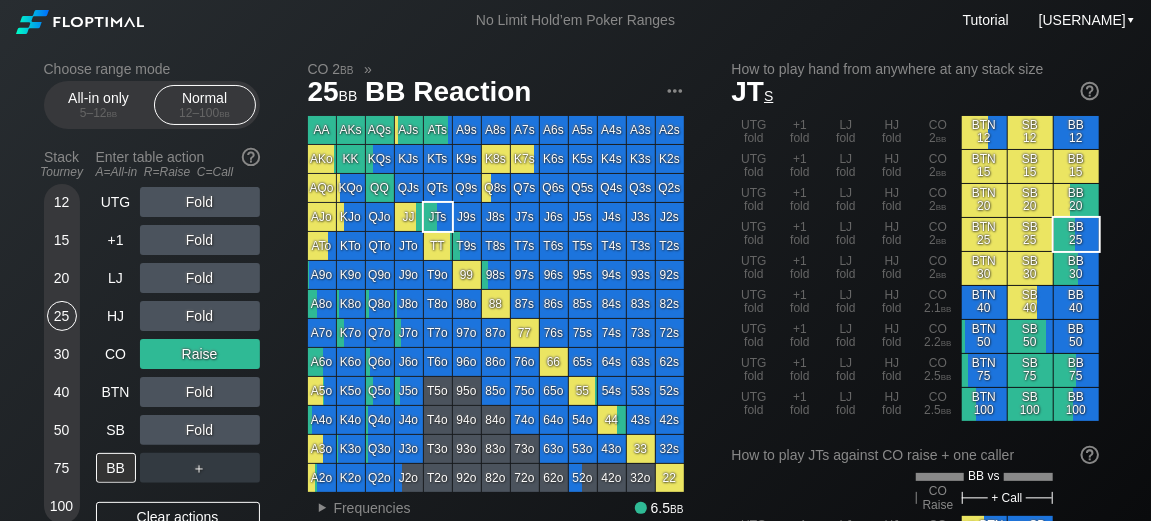 click on "Raise" at bounding box center (200, 354) 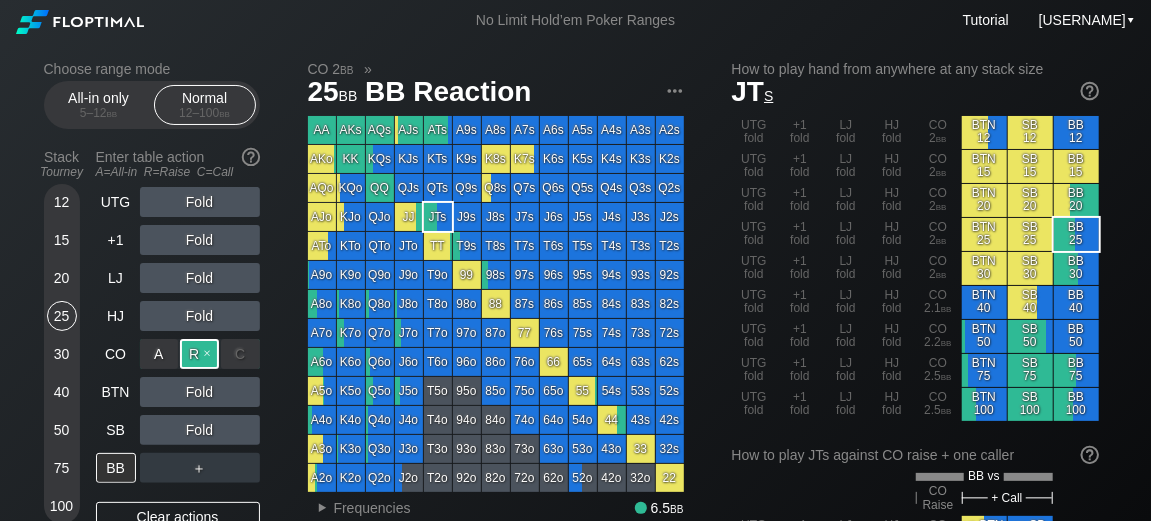 click on "R ✕" at bounding box center [199, 354] 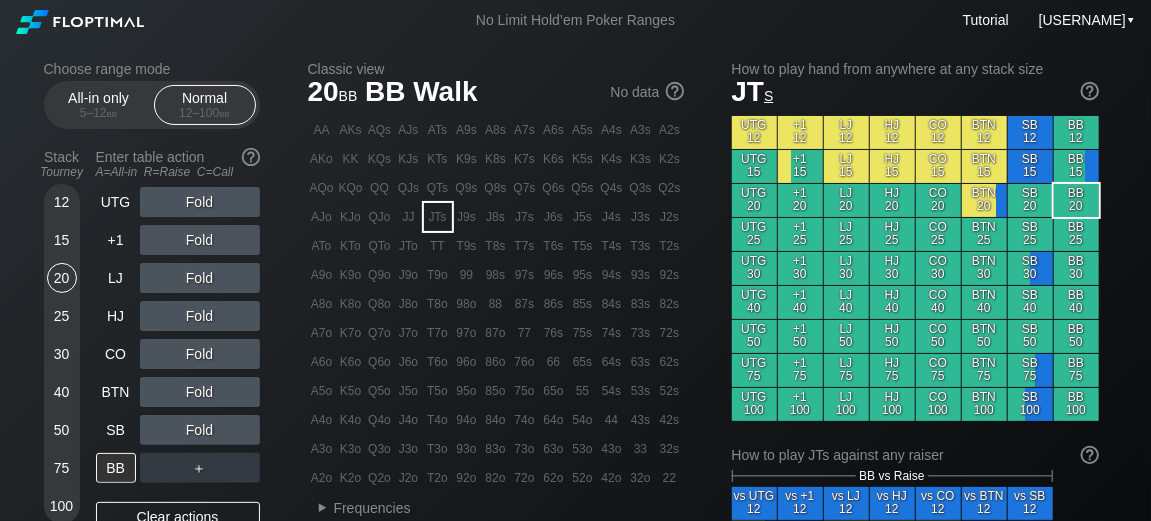 drag, startPoint x: 68, startPoint y: 282, endPoint x: 82, endPoint y: 295, distance: 19.104973 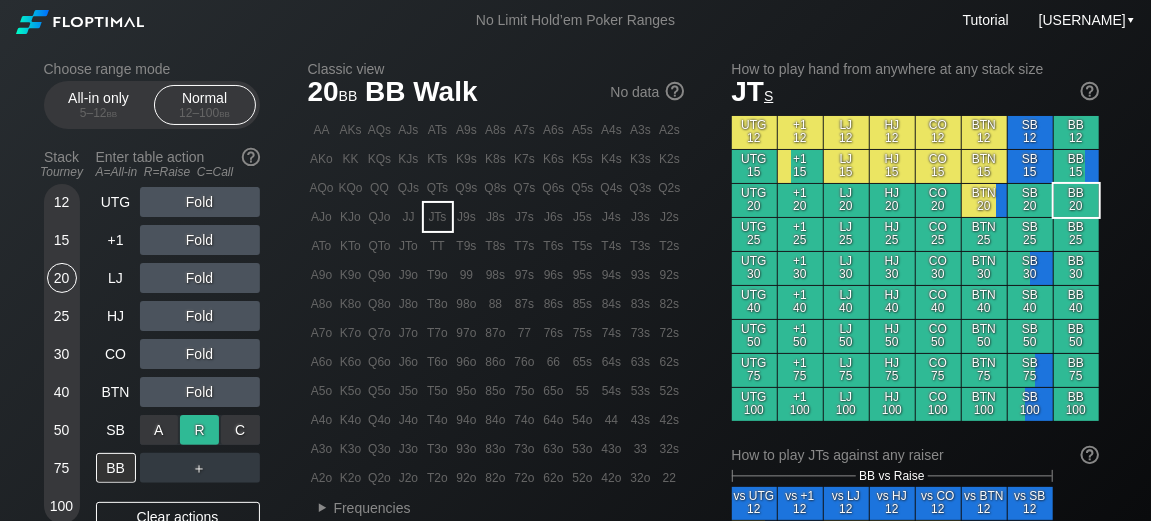 click on "R ✕" at bounding box center [199, 430] 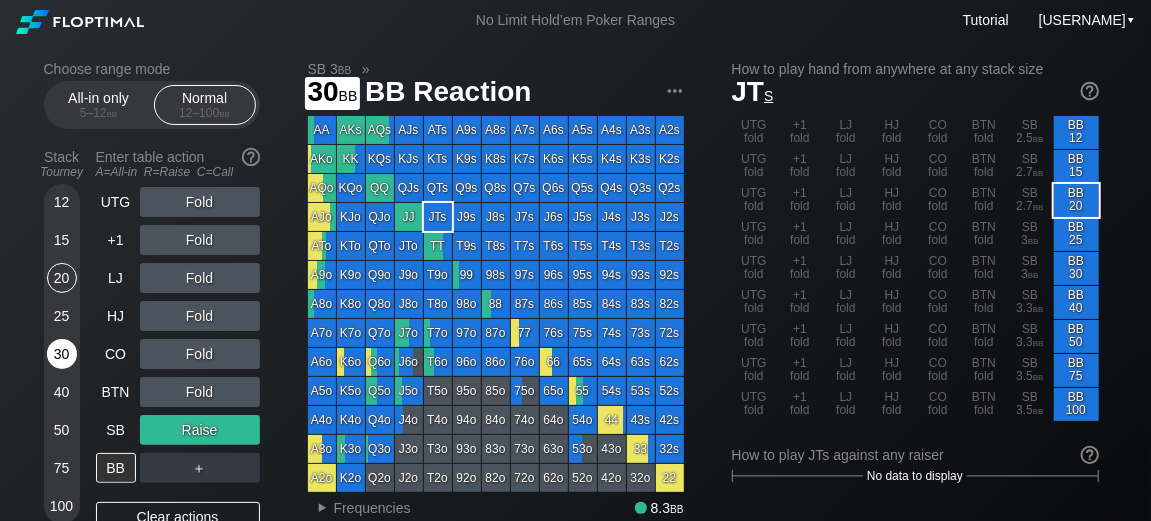 click on "30" at bounding box center (62, 354) 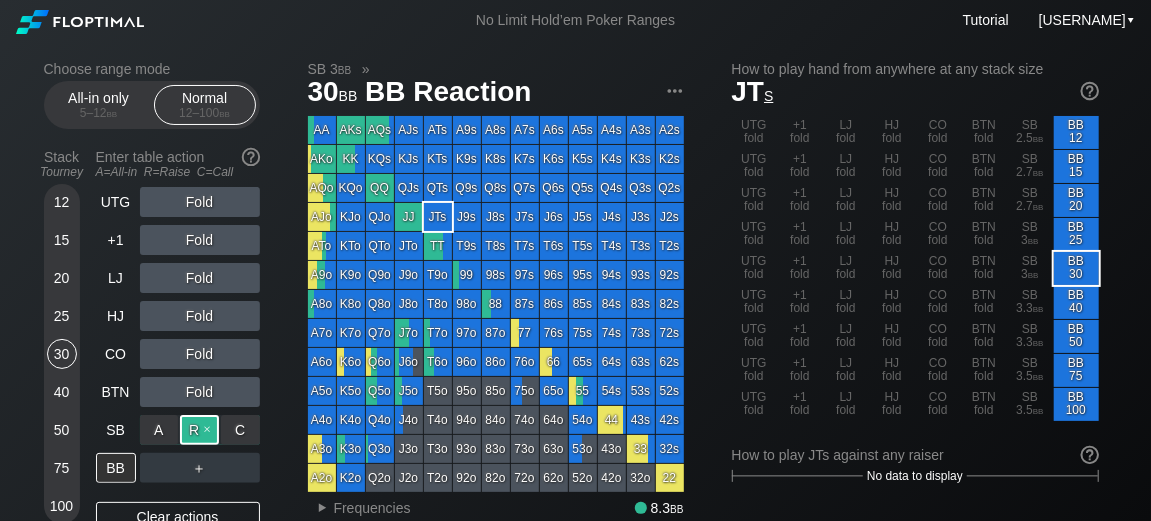 click on "R ✕" at bounding box center (199, 430) 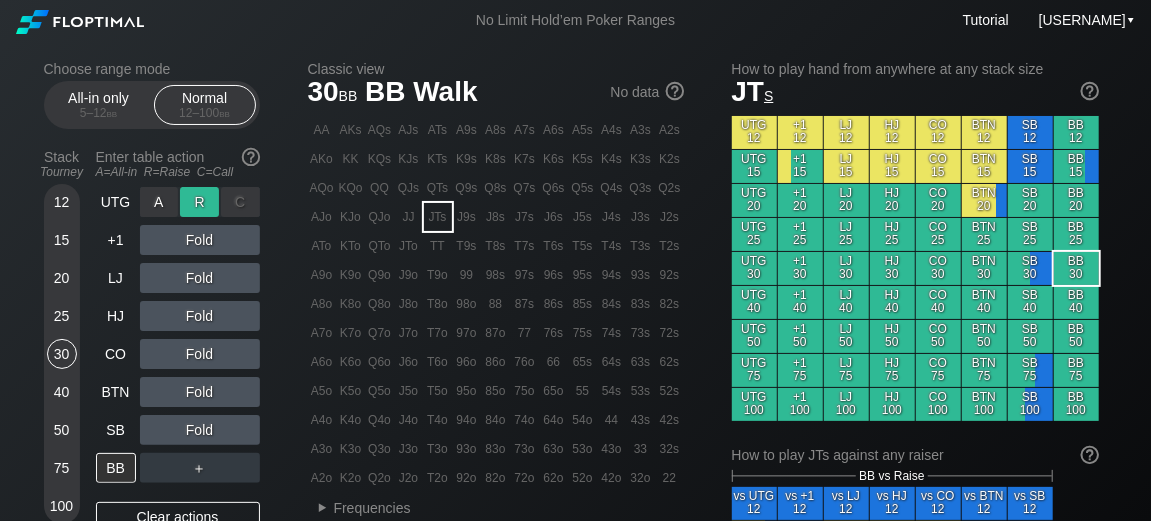 click on "R ✕" at bounding box center [199, 202] 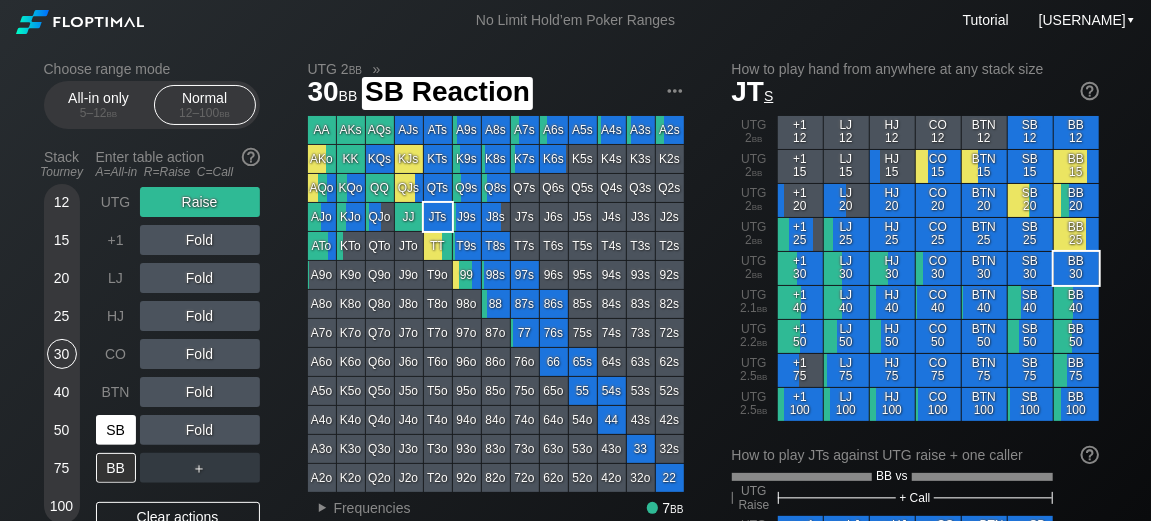 click on "SB" at bounding box center [116, 430] 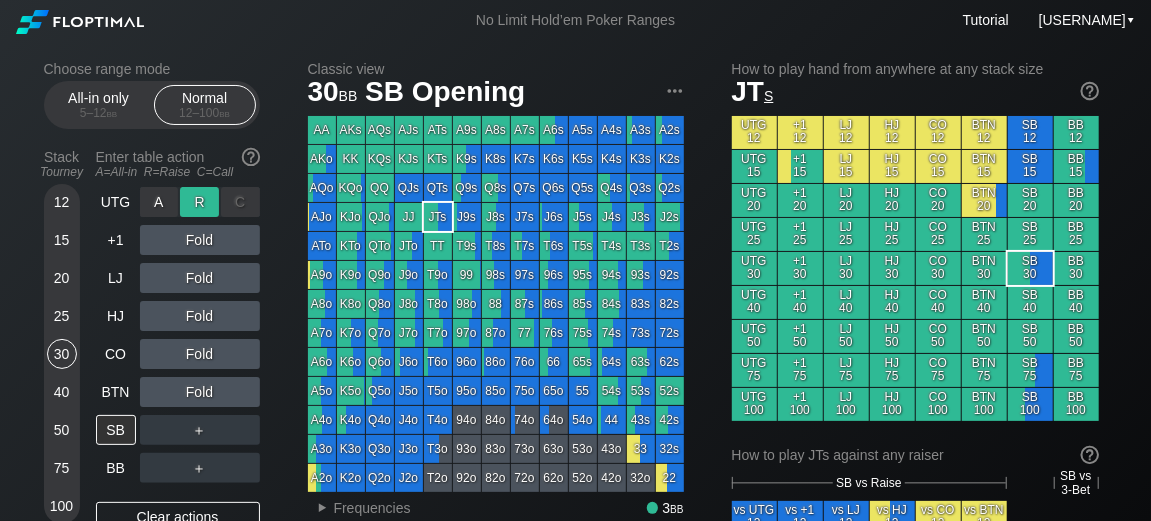 click on "R ✕" at bounding box center [199, 202] 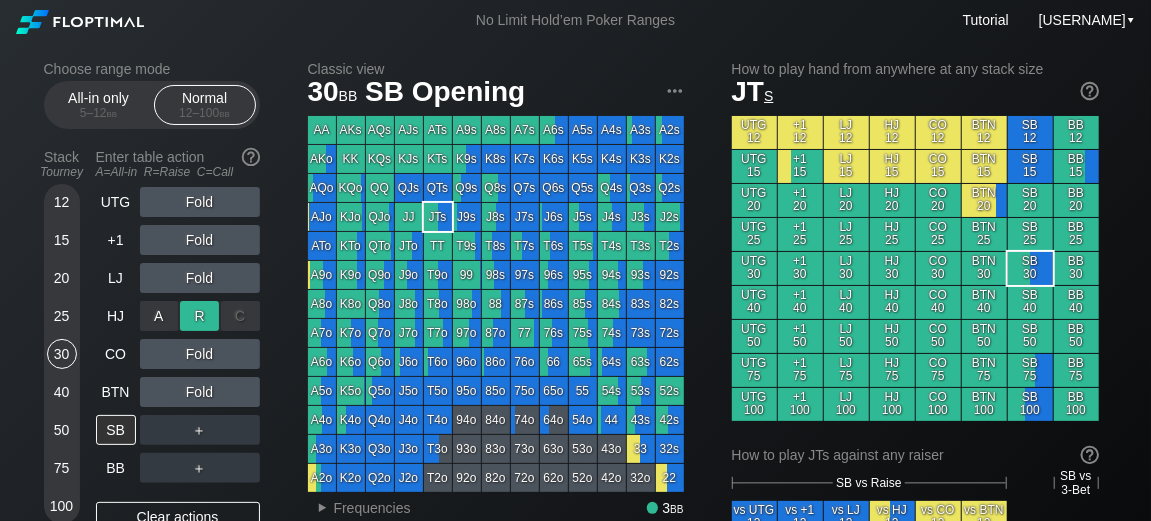 click on "R ✕" at bounding box center (199, 316) 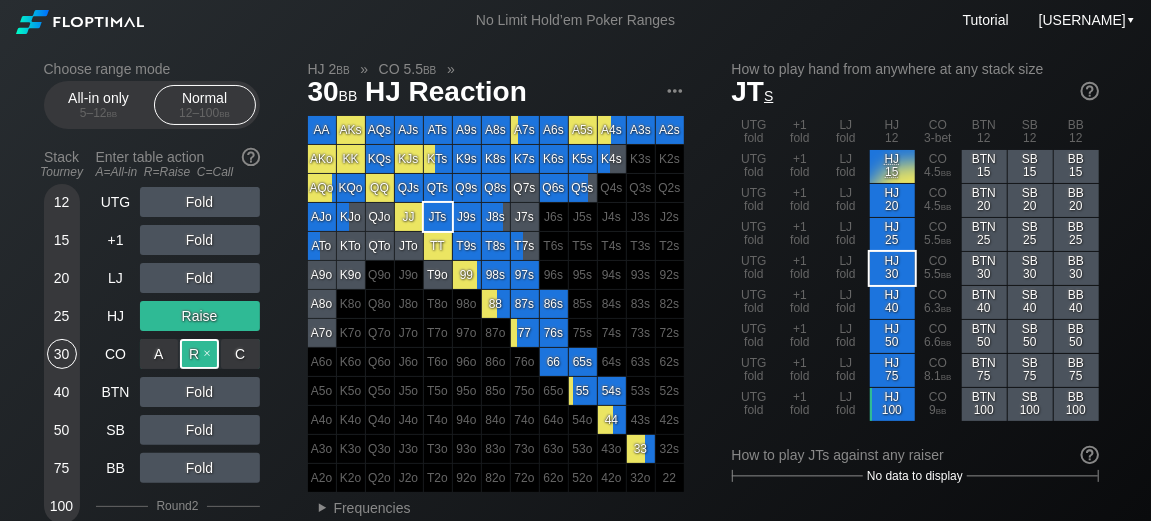 click on "R ✕" at bounding box center (199, 354) 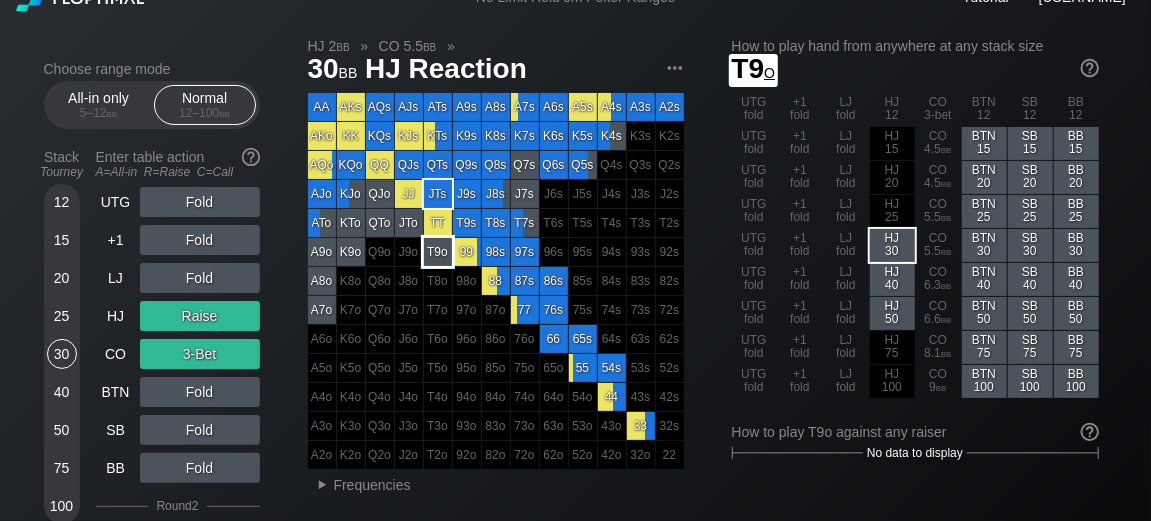 scroll, scrollTop: 0, scrollLeft: 0, axis: both 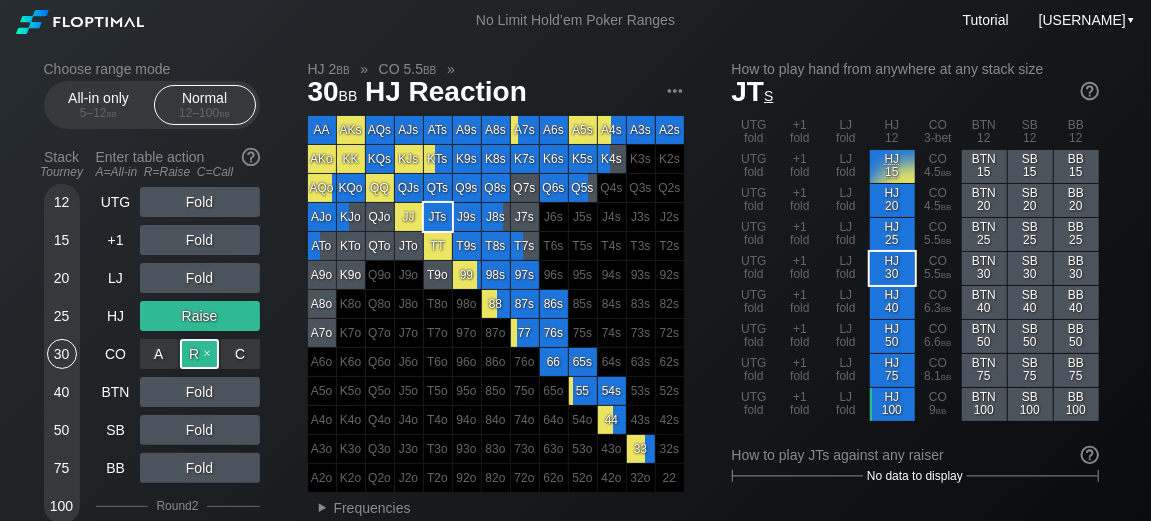 click on "R ✕" at bounding box center (199, 354) 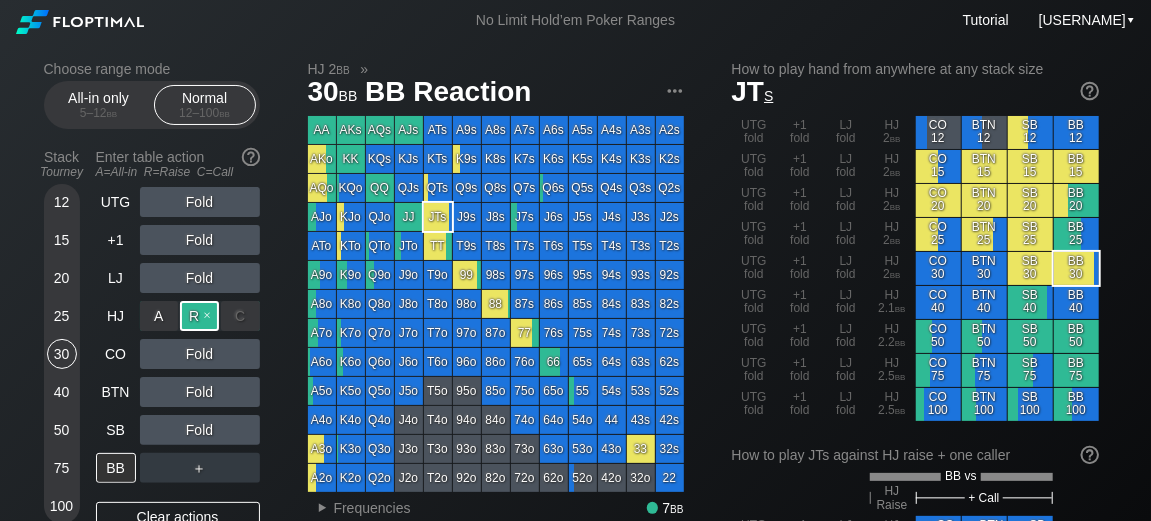 click on "R ✕" at bounding box center [199, 316] 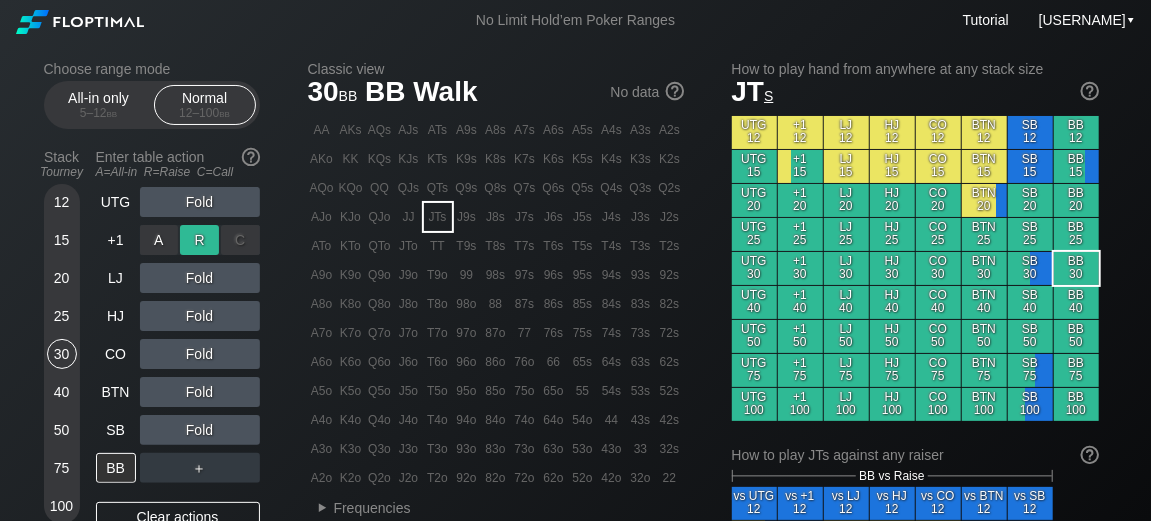 click on "R ✕" at bounding box center (199, 240) 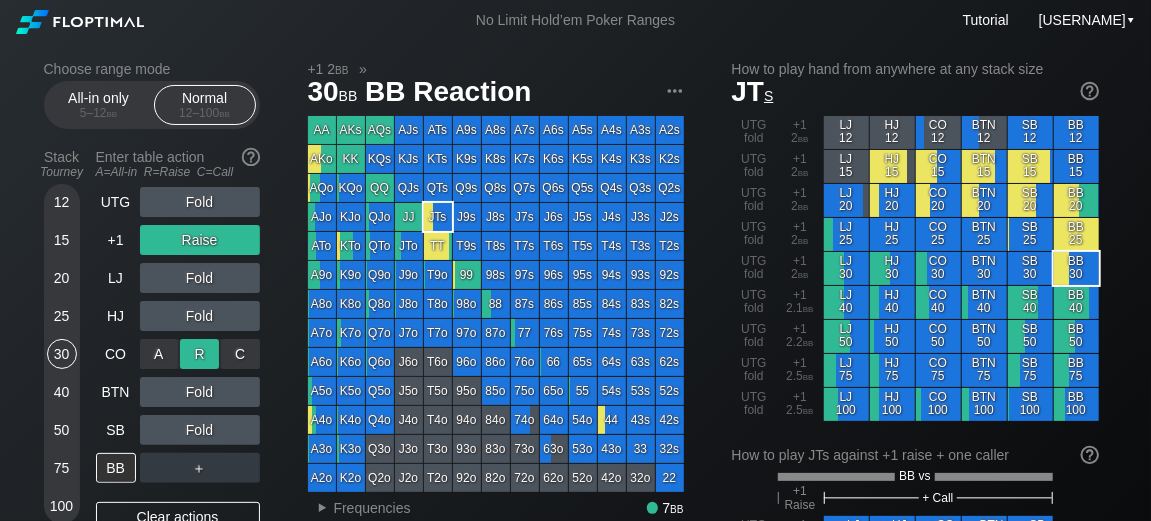 click on "R ✕" at bounding box center (199, 354) 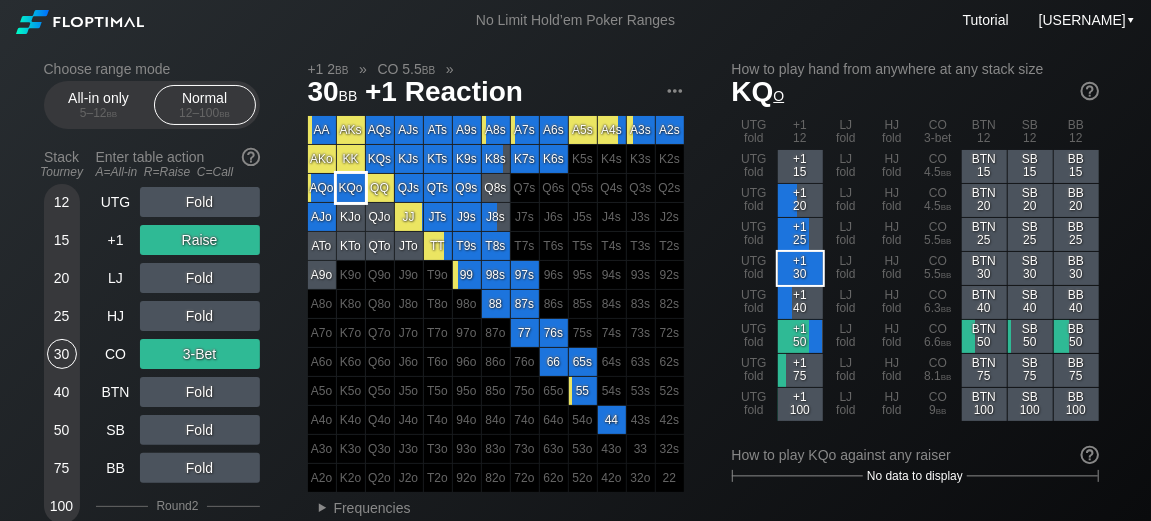 click on "KQo" at bounding box center (351, 188) 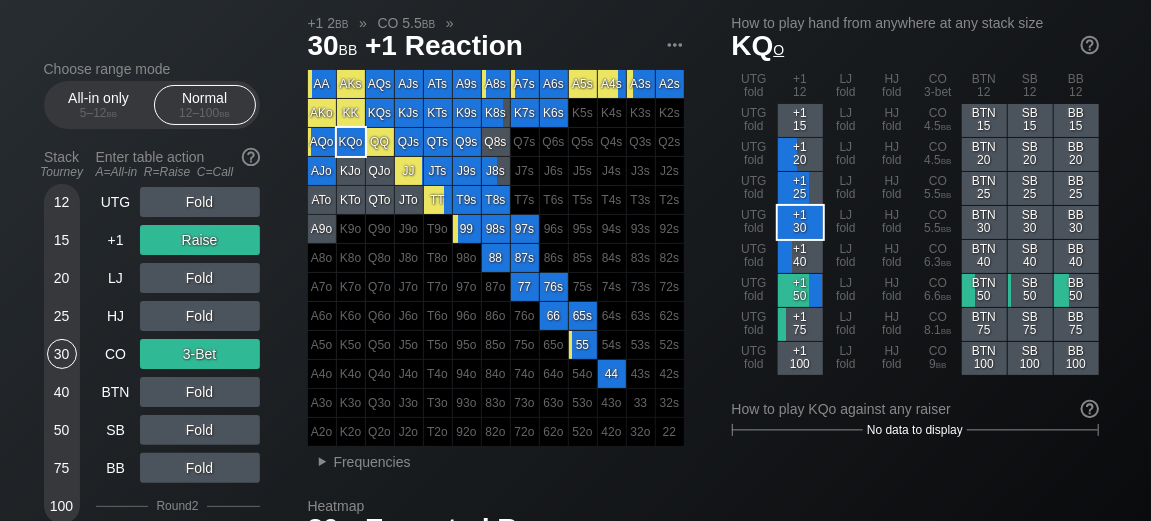 scroll, scrollTop: 0, scrollLeft: 0, axis: both 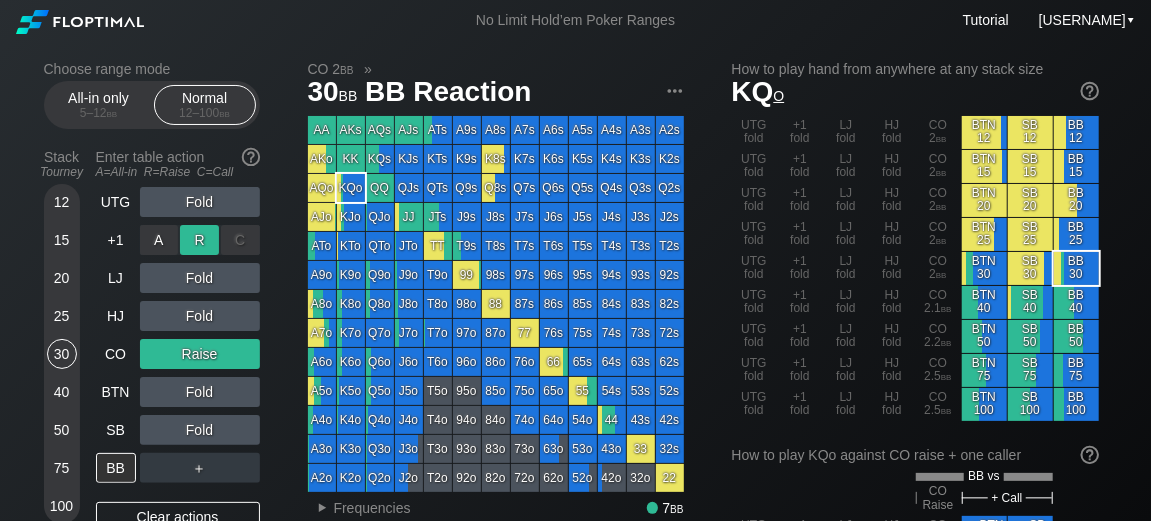 click on "R ✕" at bounding box center (199, 240) 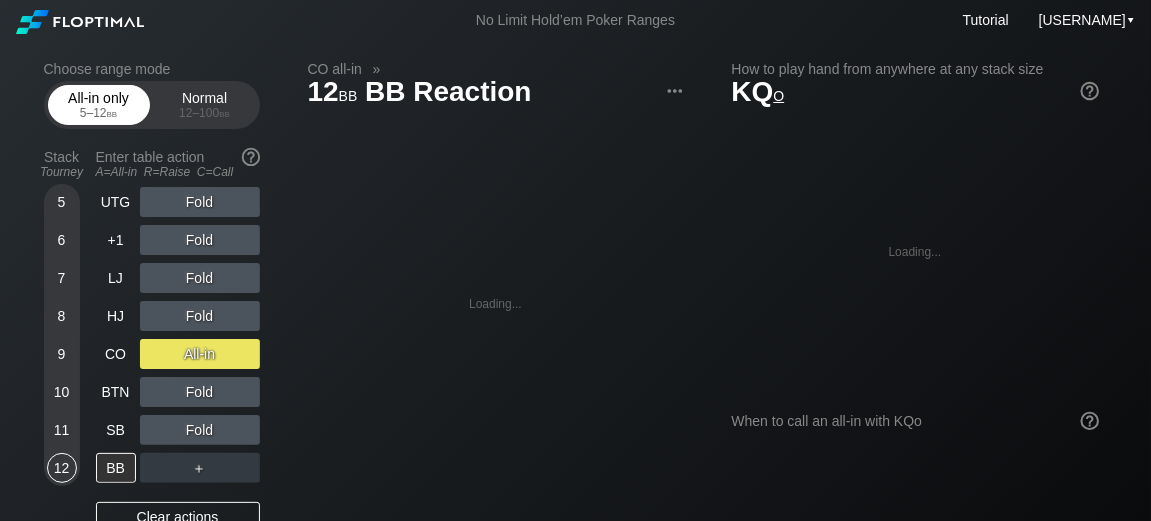 click on "5 – 12 bb" at bounding box center (99, 113) 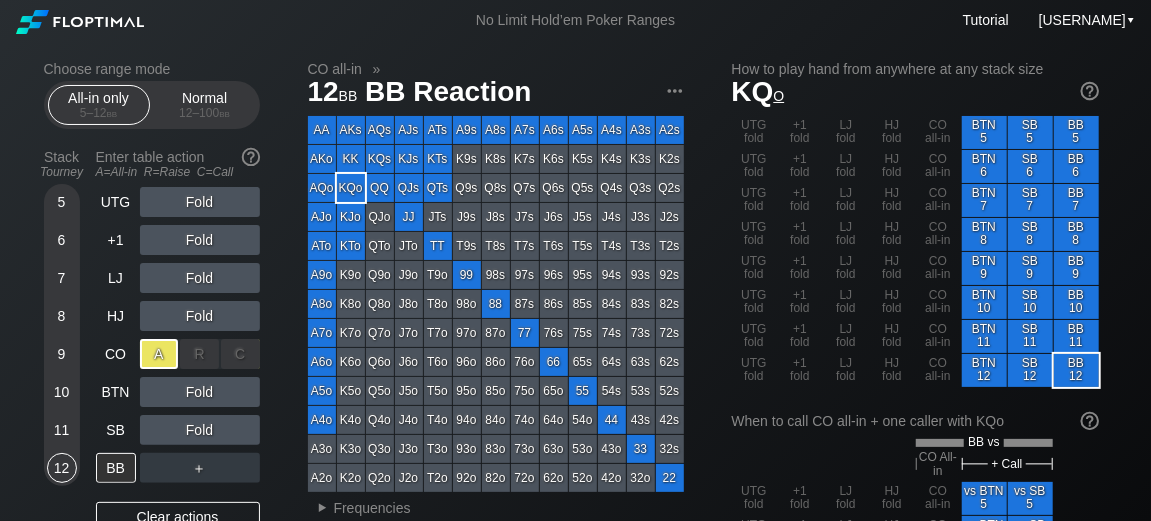 click on "R ✕" at bounding box center [199, 354] 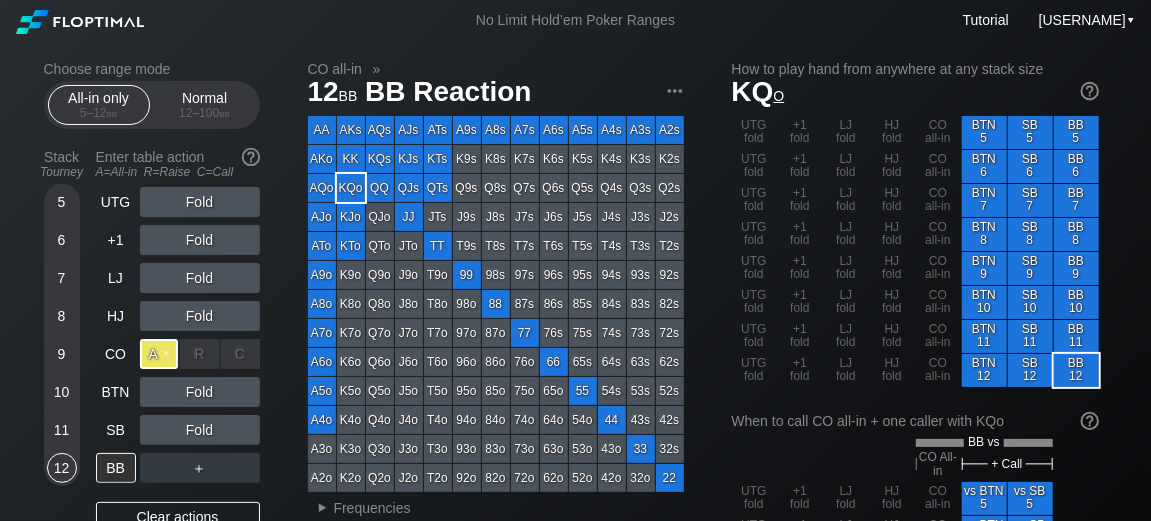 click on "A ✕" at bounding box center [159, 354] 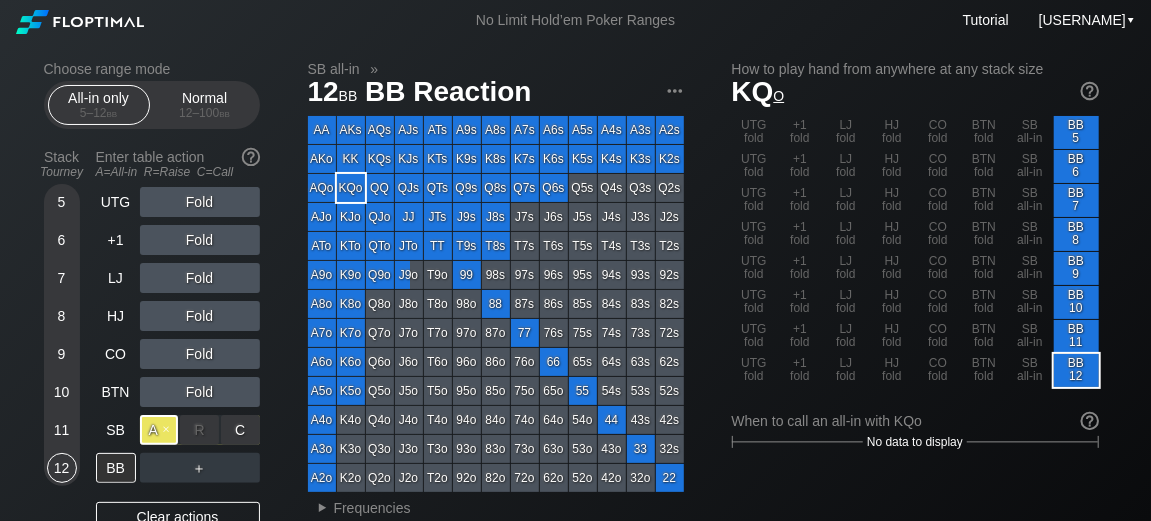 click on "A ✕" at bounding box center [159, 430] 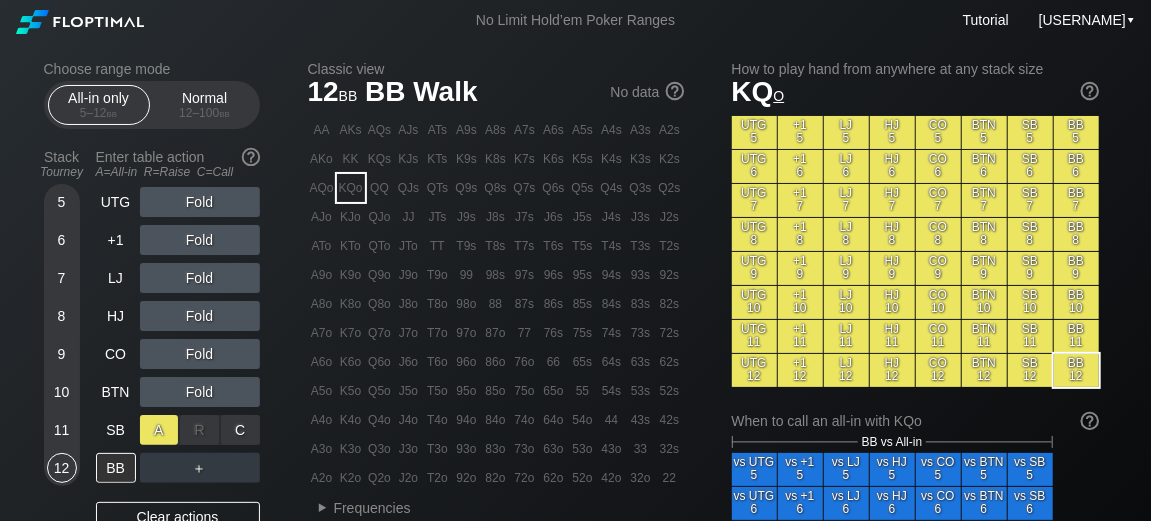 click on "A ✕" at bounding box center (159, 430) 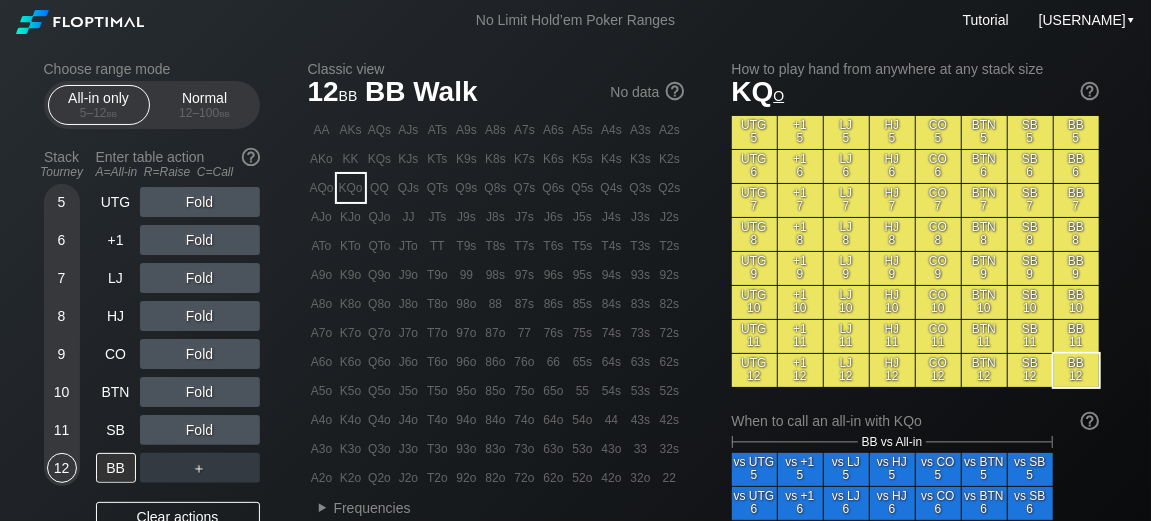 click on "Stack Tourney Enter table action A=All-in  R=Raise  C=Call 5 6 7 8 9 10 11 12 UTG Fold +1 Fold LJ Fold HJ Fold CO Fold BTN Fold SB Fold BB ＋ Clear actions Share" at bounding box center [152, 359] 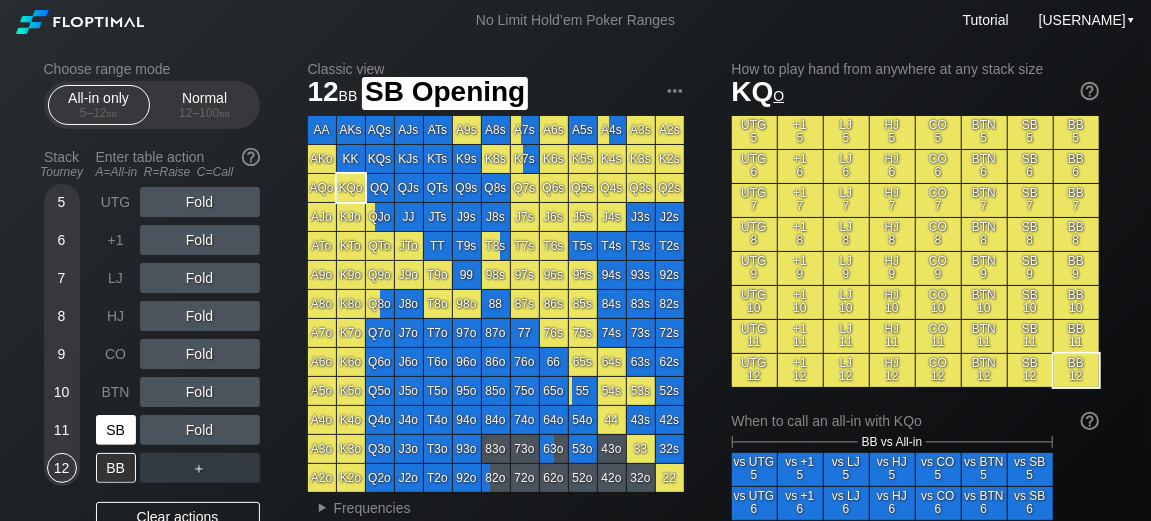 click on "SB" at bounding box center (116, 430) 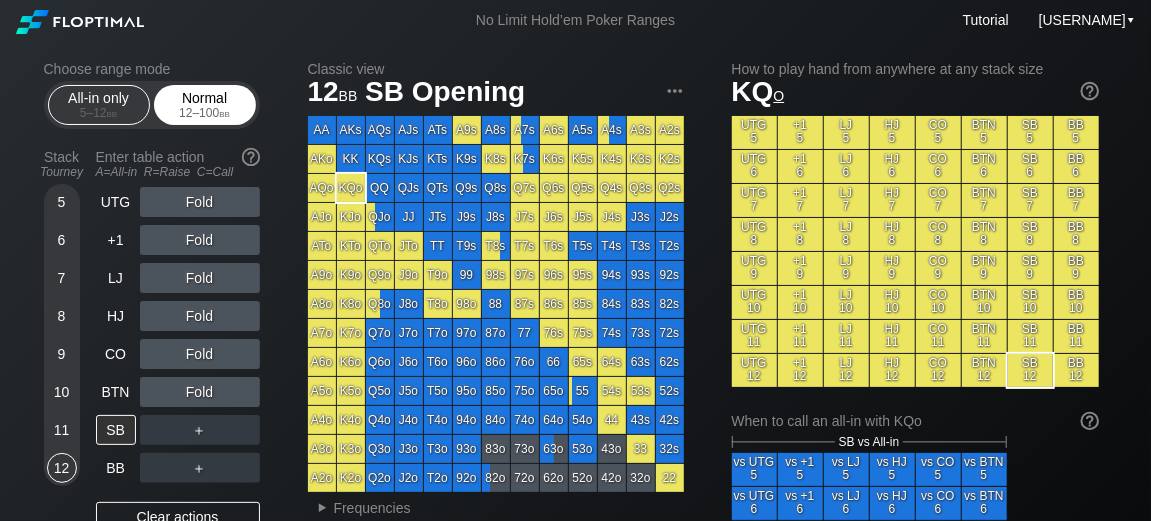 click on "12 – 100 bb" at bounding box center [205, 113] 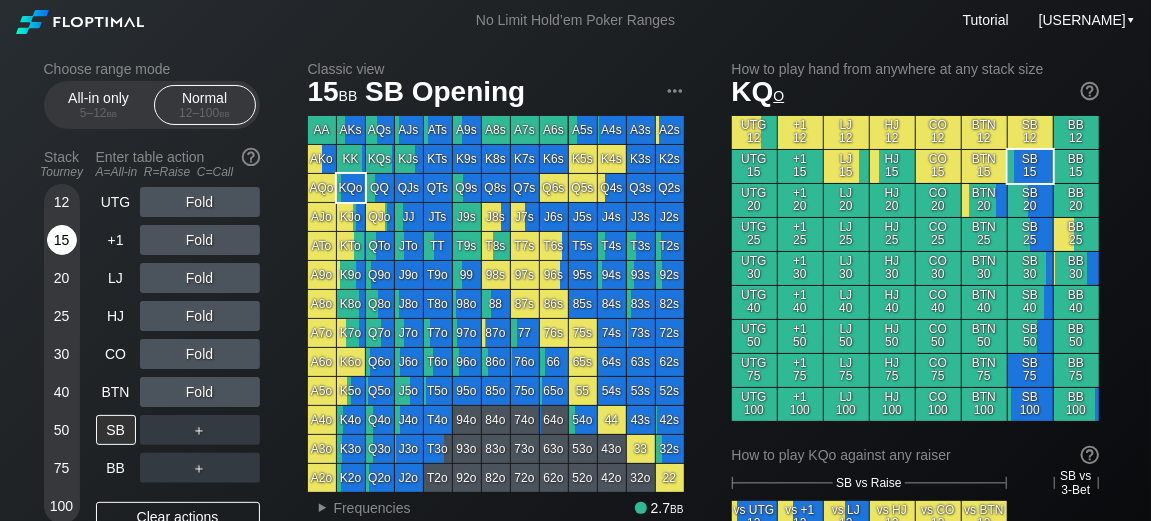 click on "15" at bounding box center (62, 240) 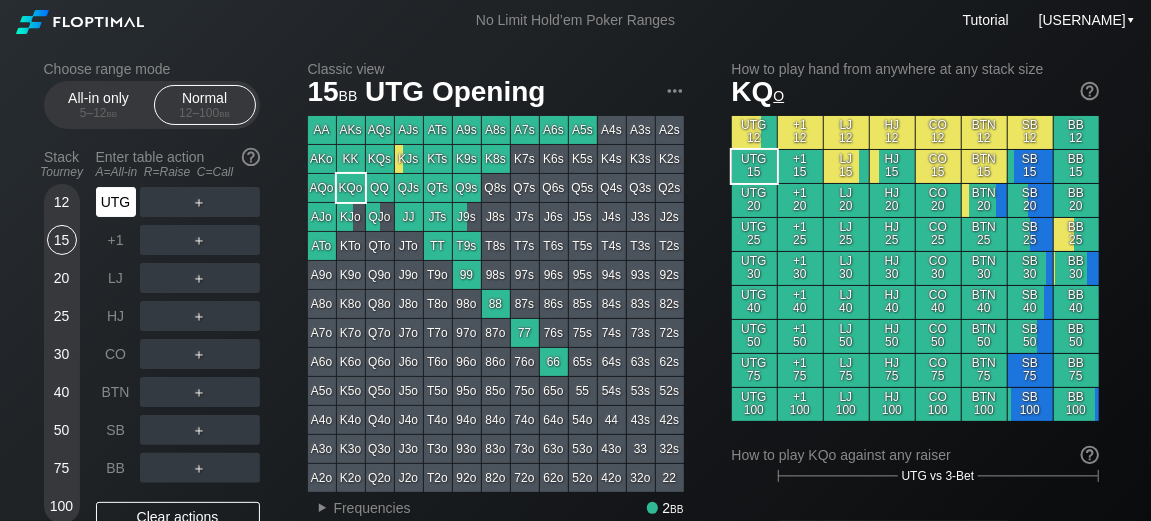 click on "UTG" at bounding box center (118, 202) 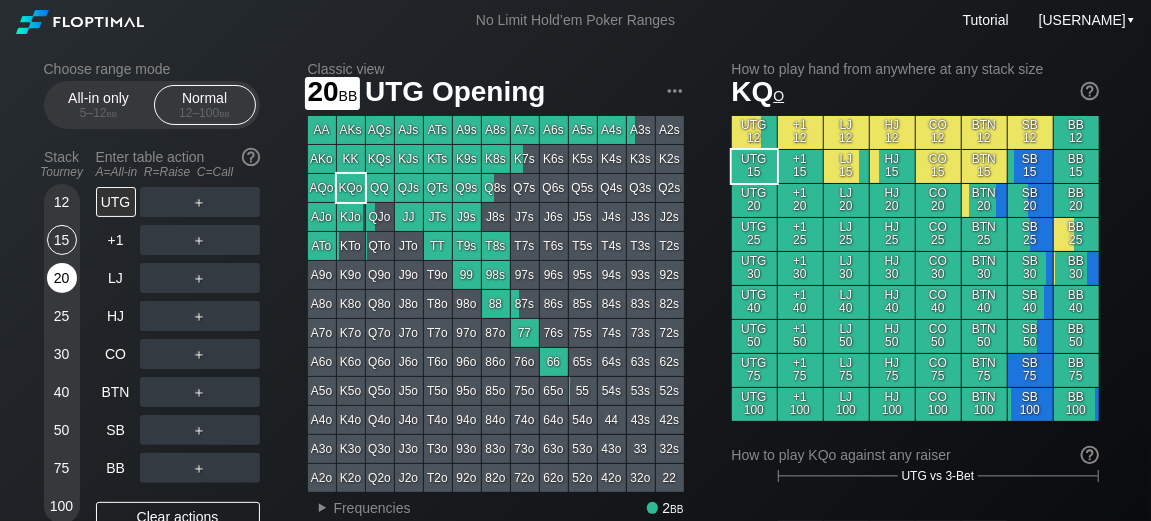 click on "20" at bounding box center [62, 278] 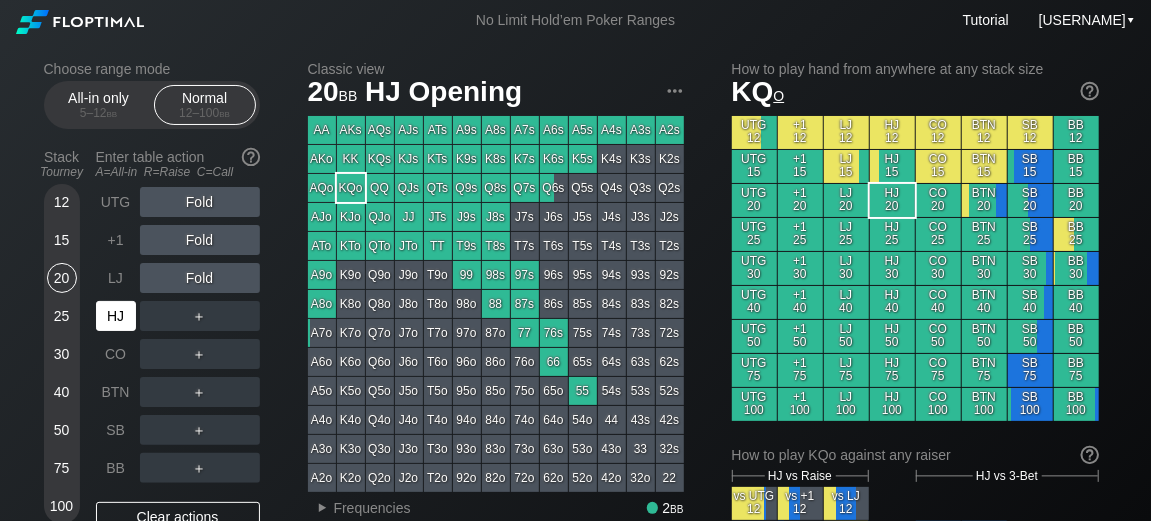 click on "HJ" at bounding box center (116, 316) 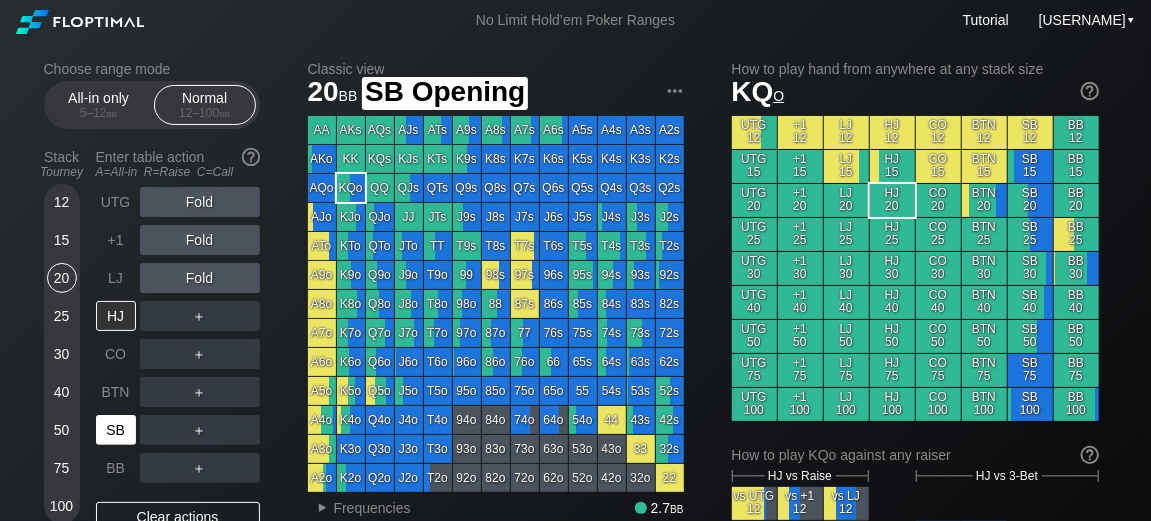 click on "SB" at bounding box center (116, 430) 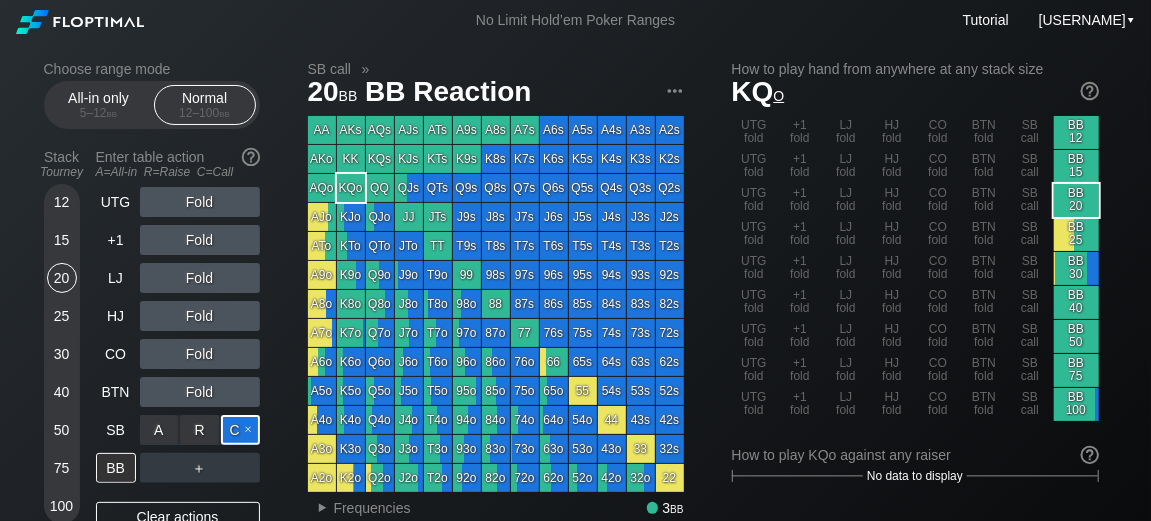 click on "C ✕" at bounding box center [240, 430] 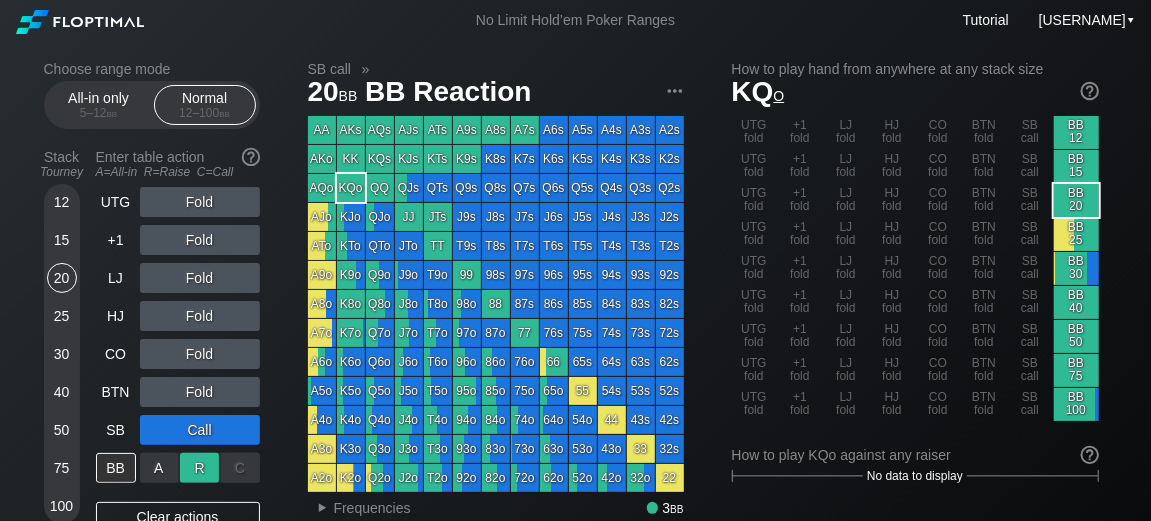 click on "R ✕" at bounding box center (199, 468) 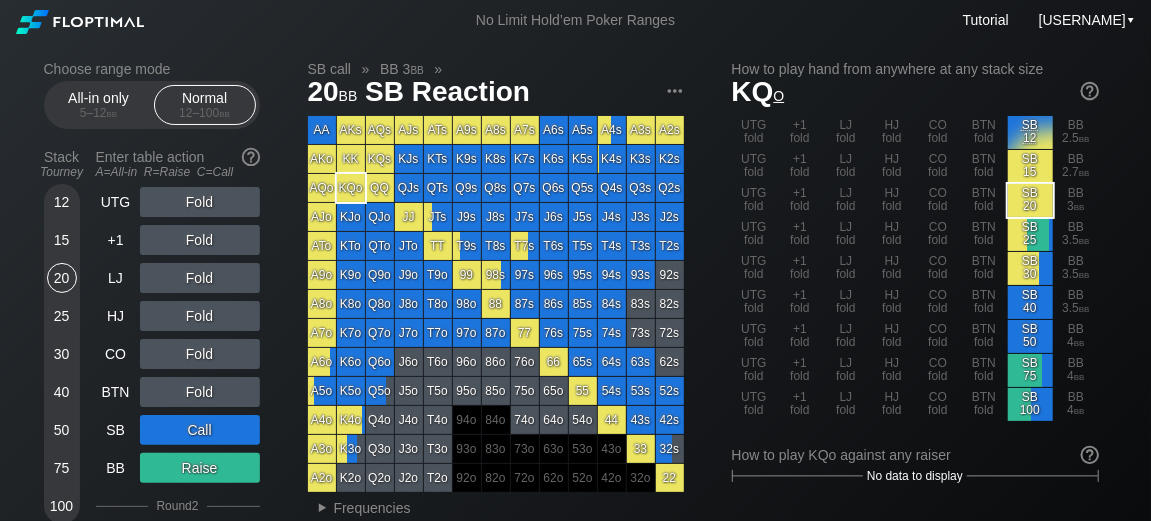 click on "30" at bounding box center [62, 354] 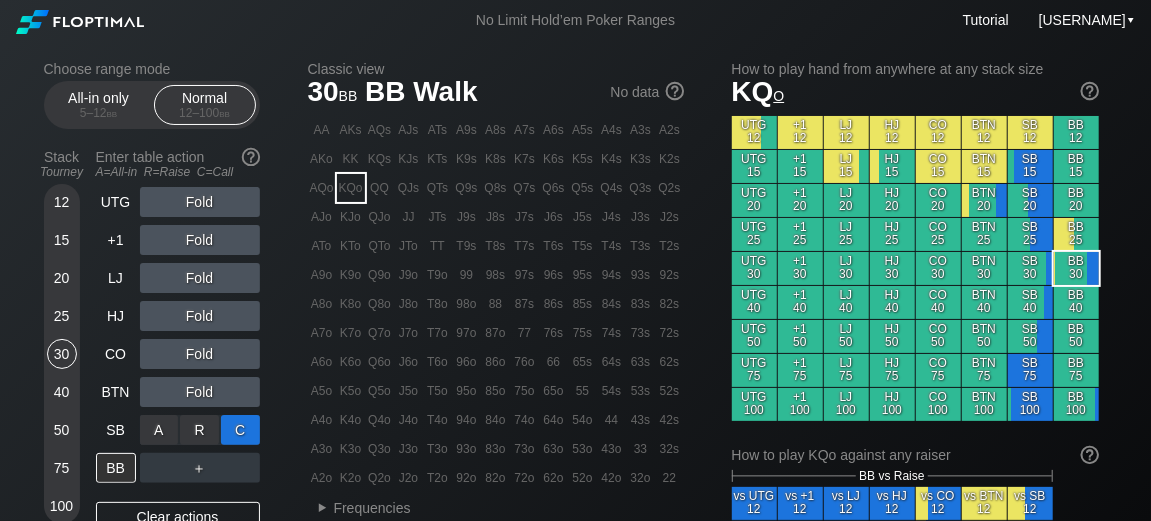 click on "C ✕" at bounding box center (240, 430) 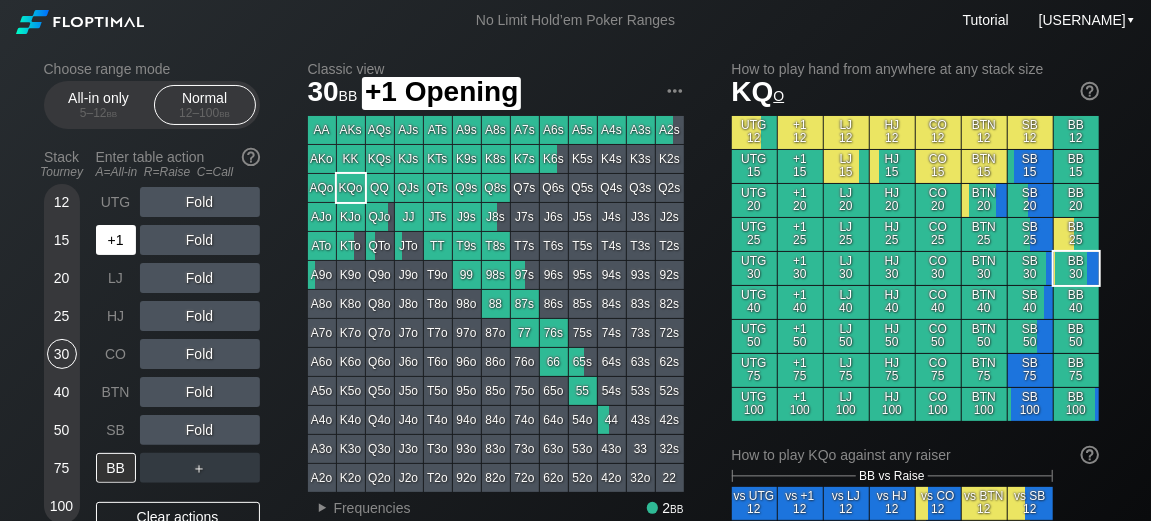 click on "+1" at bounding box center [116, 240] 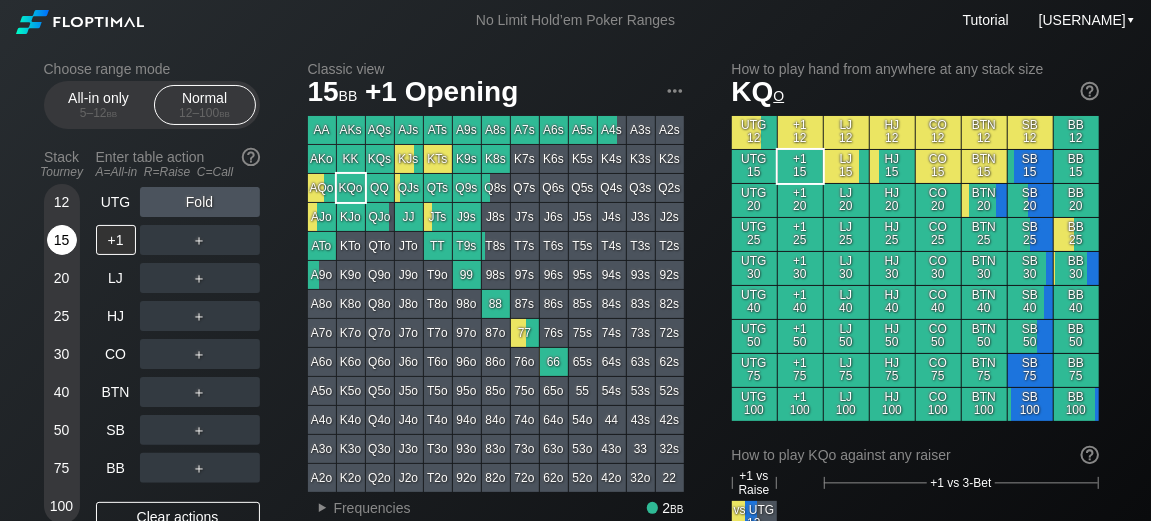 click on "15" at bounding box center (62, 240) 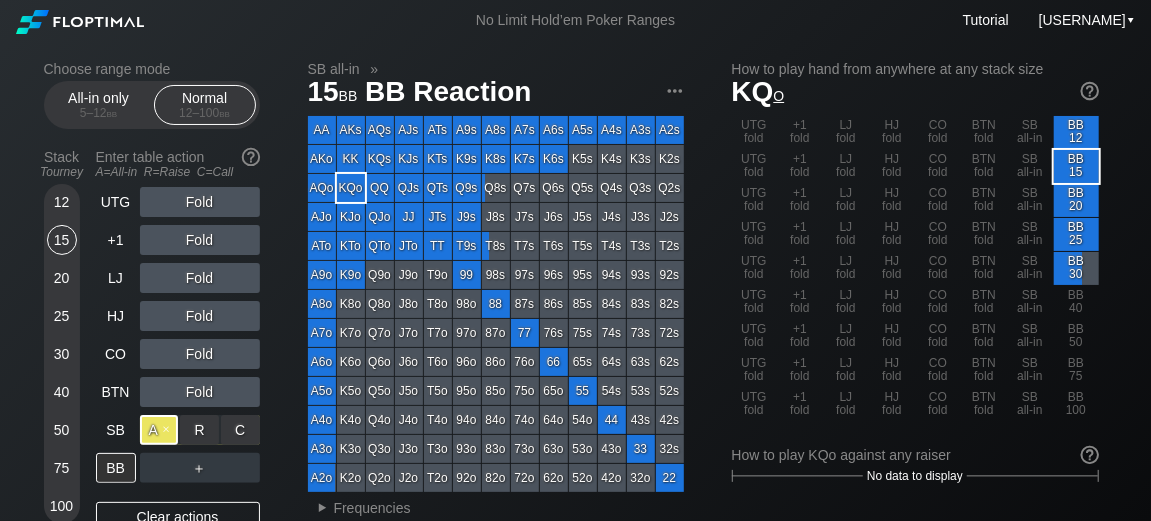 click on "A ✕" at bounding box center [159, 430] 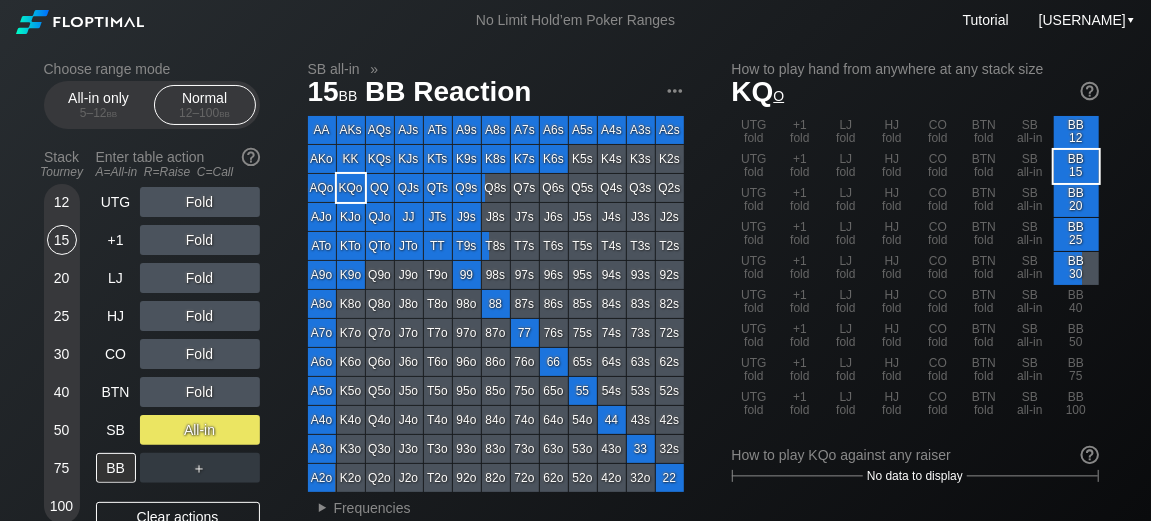 click on "All-in" at bounding box center (200, 430) 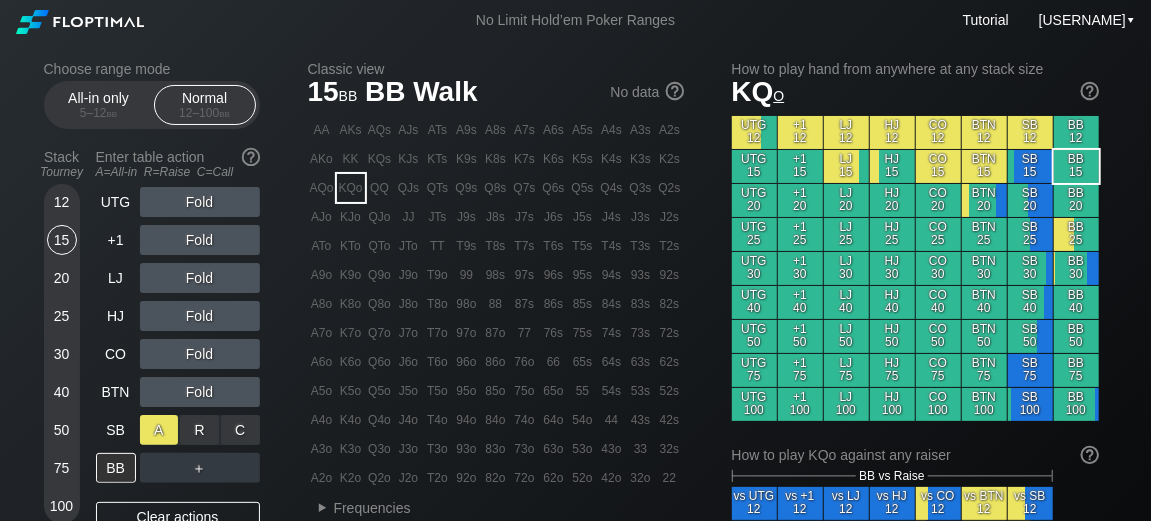 click on "A ✕" at bounding box center (159, 430) 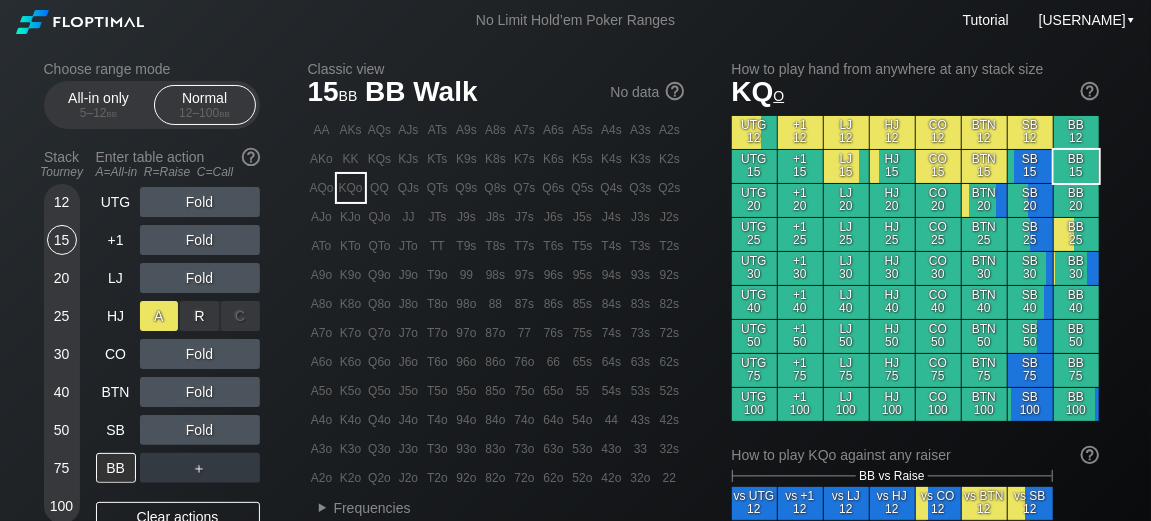 click on "A ✕" at bounding box center [159, 316] 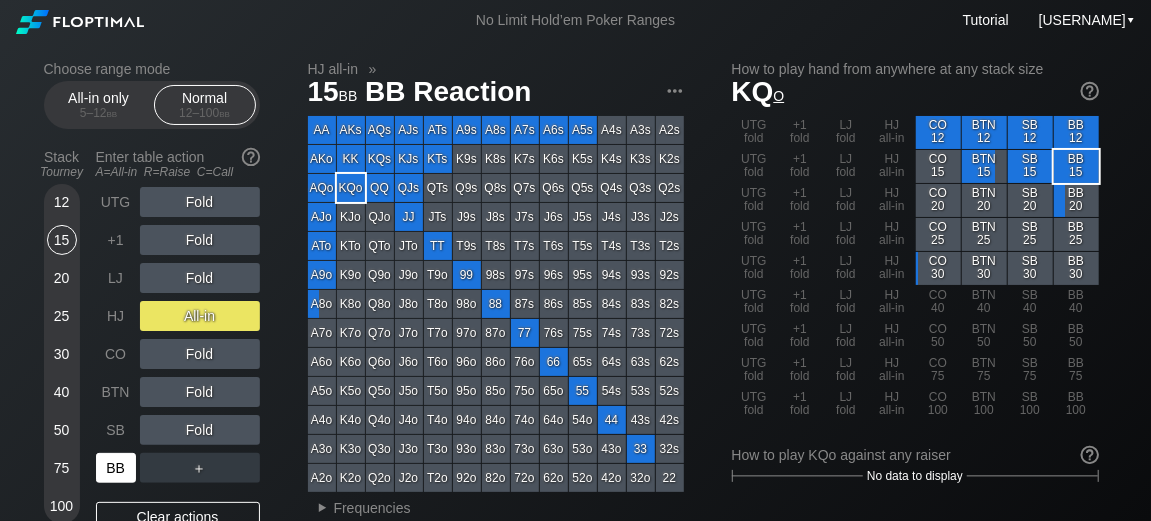 click on "BB" at bounding box center (116, 468) 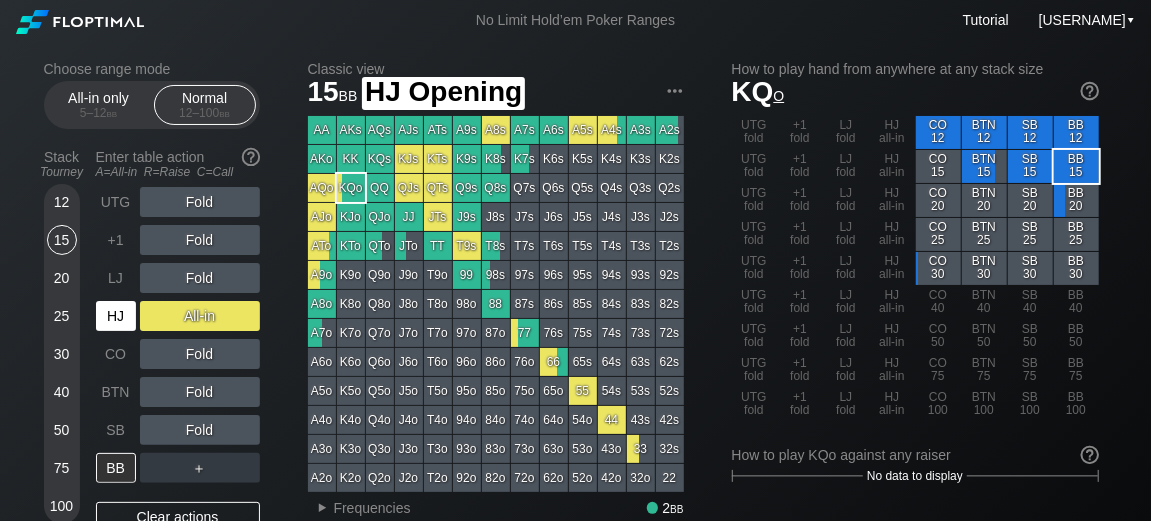 click on "HJ" at bounding box center [116, 316] 